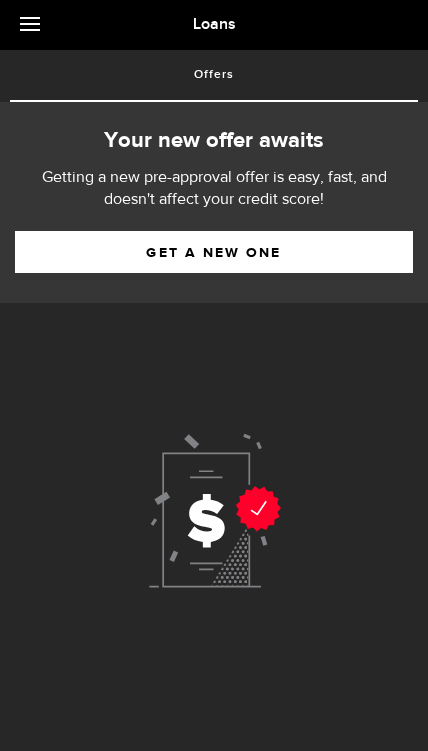 scroll, scrollTop: 0, scrollLeft: 0, axis: both 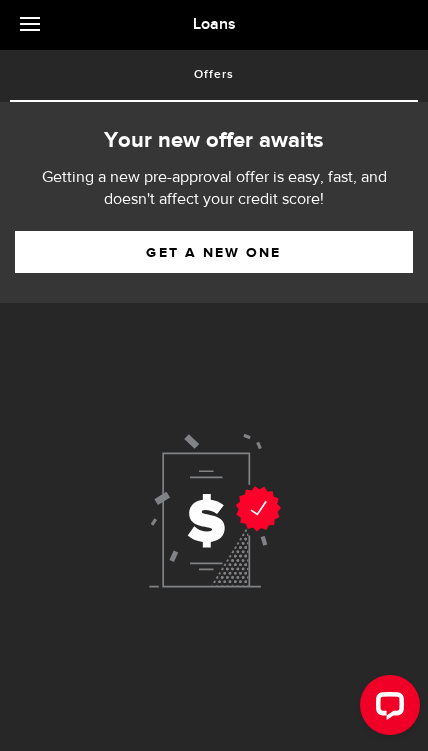 click on "Get a new one" at bounding box center [214, 252] 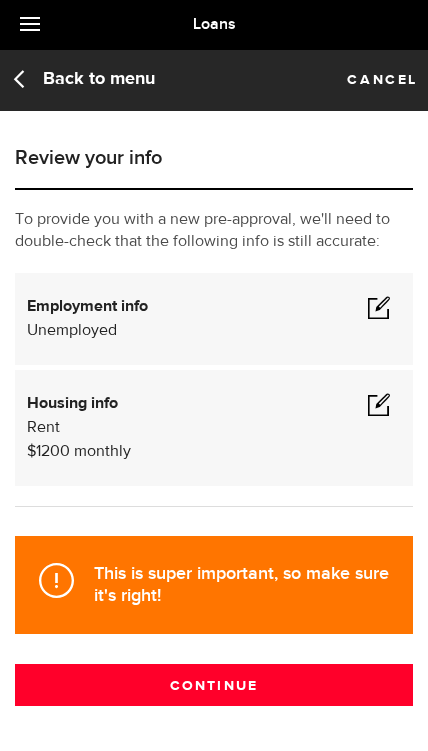 click at bounding box center [379, 307] 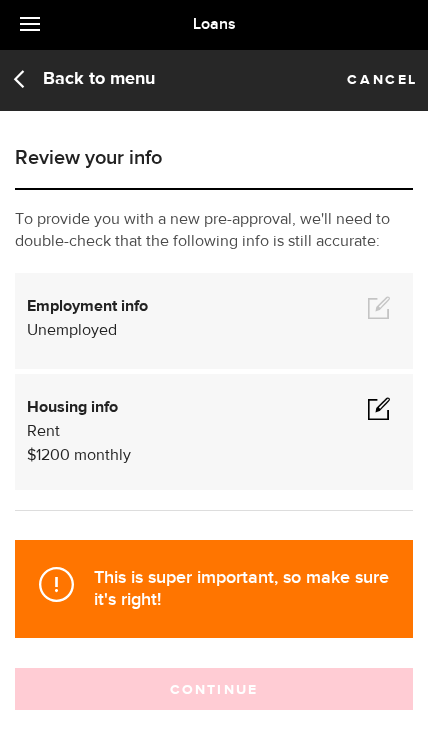 scroll, scrollTop: 58, scrollLeft: 0, axis: vertical 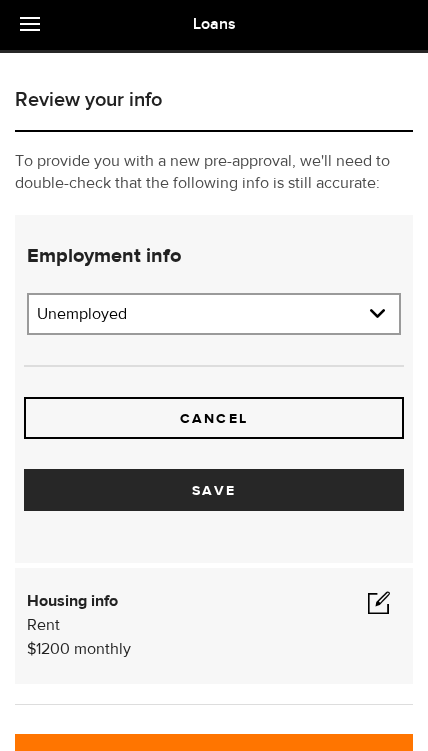 click on "Cancel Save" at bounding box center [214, 389] 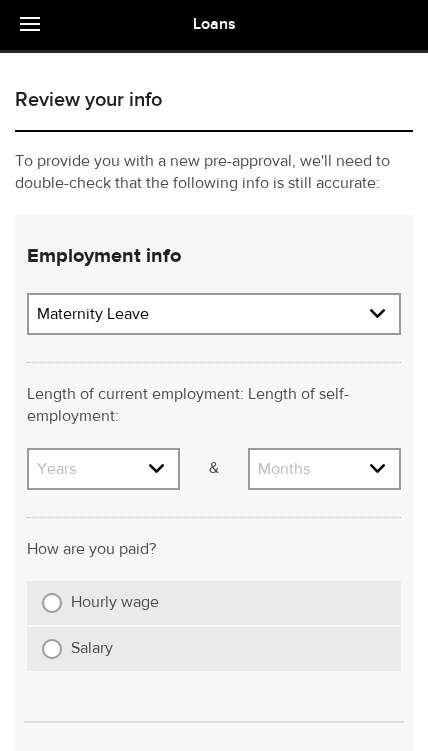 click on "Years 0 yrs 1 yr 2 yrs 3 yrs 4 yrs 5 yrs 6 yrs 7 yrs 8 yrs 9 yrs 10+ yrs" at bounding box center (103, 471) 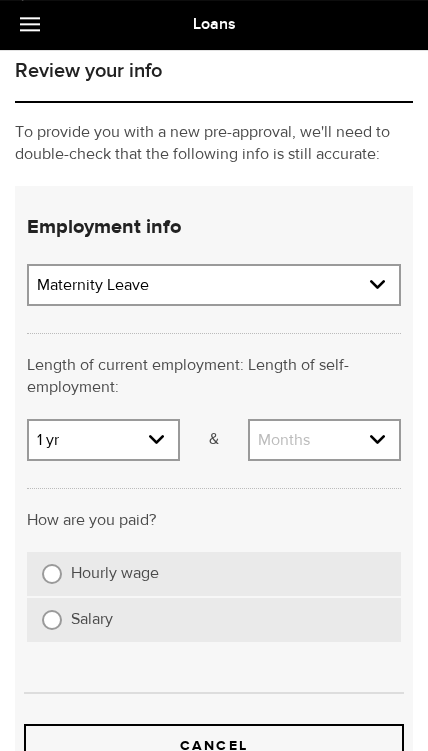 click on "Years 0 yrs 1 yr 2 yrs 3 yrs 4 yrs 5 yrs 6 yrs 7 yrs 8 yrs 9 yrs 10+ yrs" at bounding box center (103, 442) 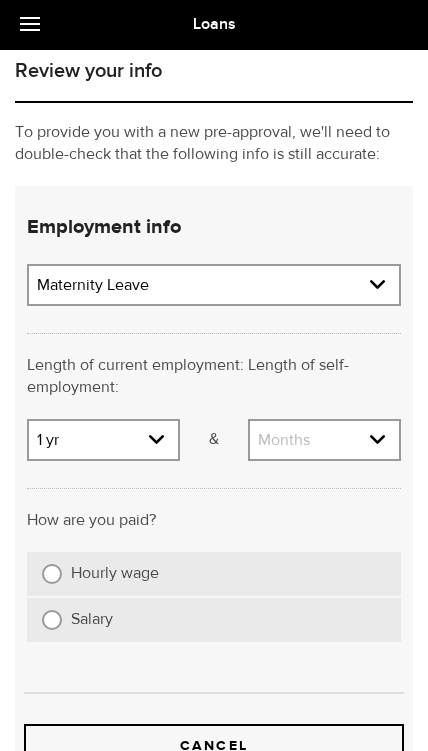 select on "0" 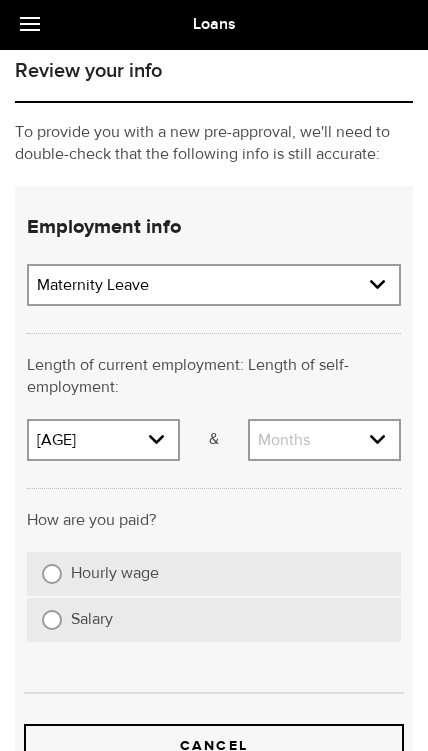 click on "Months 0 mos 1 mo 2 mos 3 mos 4 mos 5 mos 6 mos 7 mos 8 mos 9 mos 10 mos 11 mos" at bounding box center (324, 442) 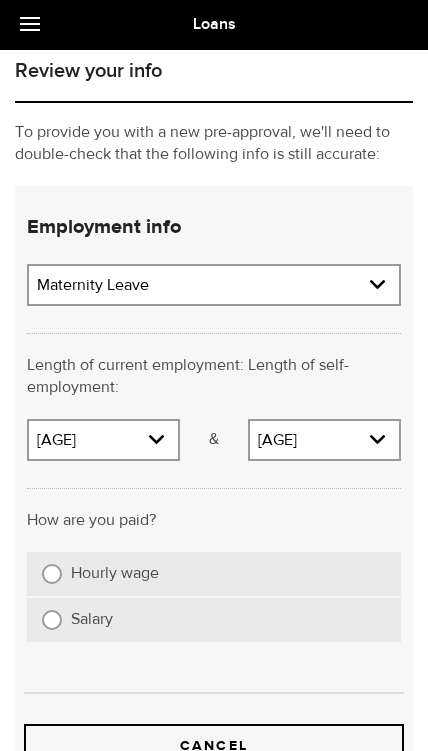 click on "Months 0 mos 1 mo 2 mos 3 mos 4 mos 5 mos 6 mos 7 mos 8 mos 9 mos 10 mos 11 mos" at bounding box center [324, 442] 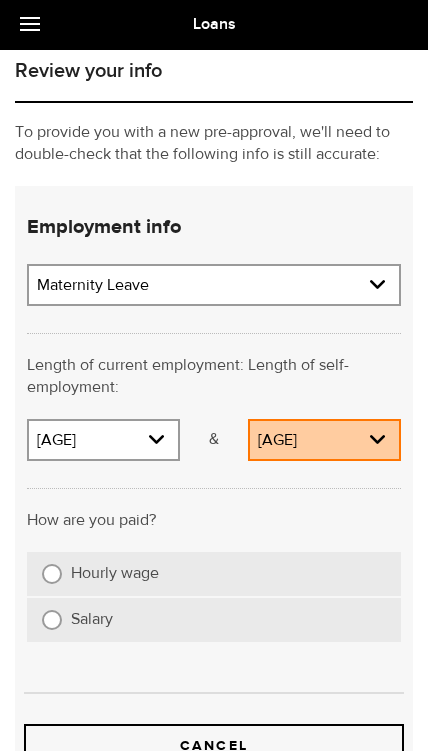 click on "Length of current employment: Length of self-employment:" at bounding box center (214, 362) 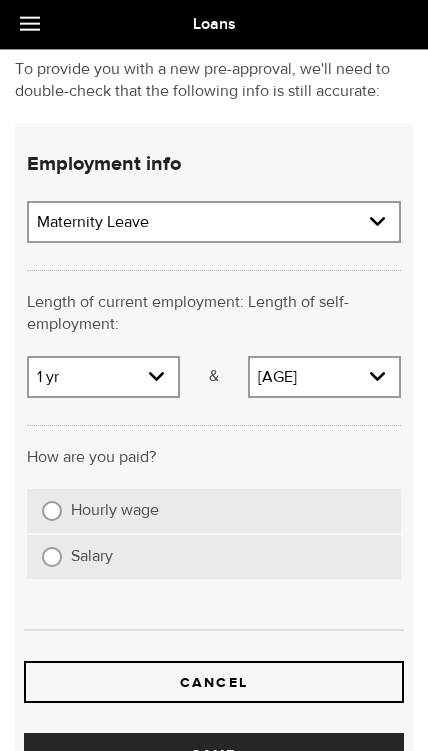 click on "Salary" at bounding box center [228, 557] 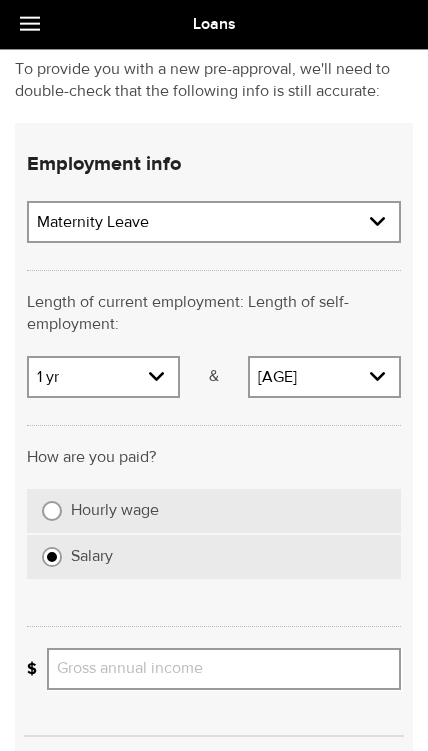 scroll, scrollTop: 151, scrollLeft: 0, axis: vertical 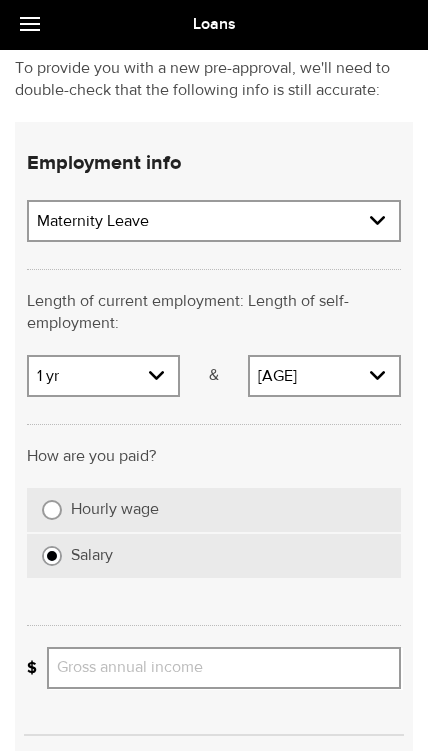 click on "Gross annual income" at bounding box center (224, 668) 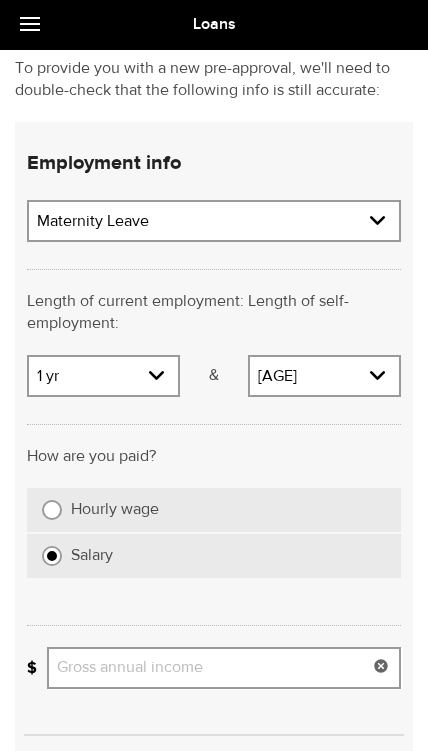 scroll, scrollTop: 171, scrollLeft: 3, axis: both 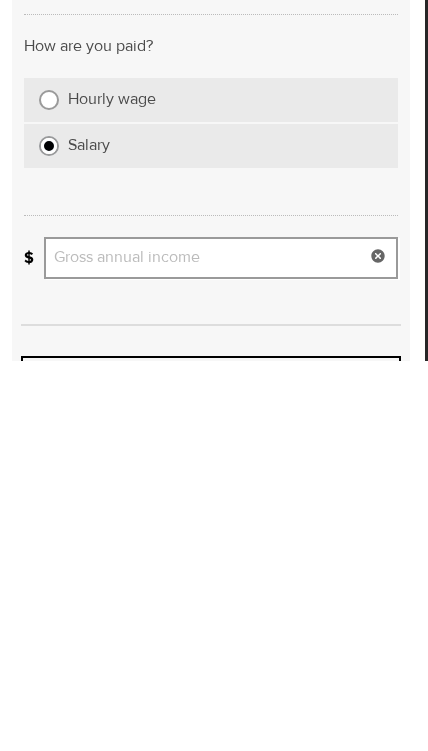 type on "2" 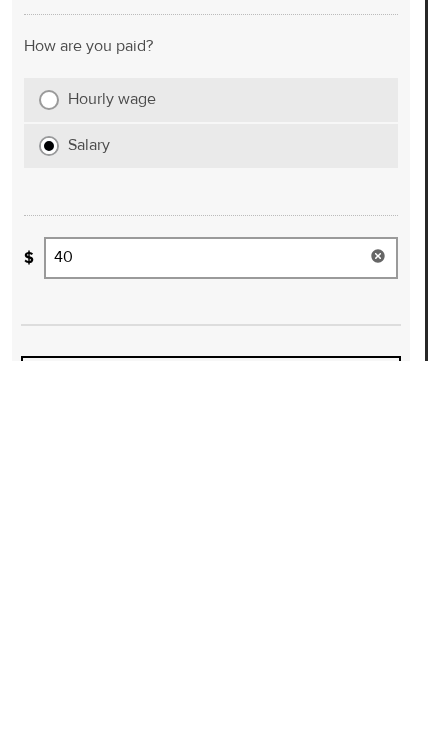 type on "40" 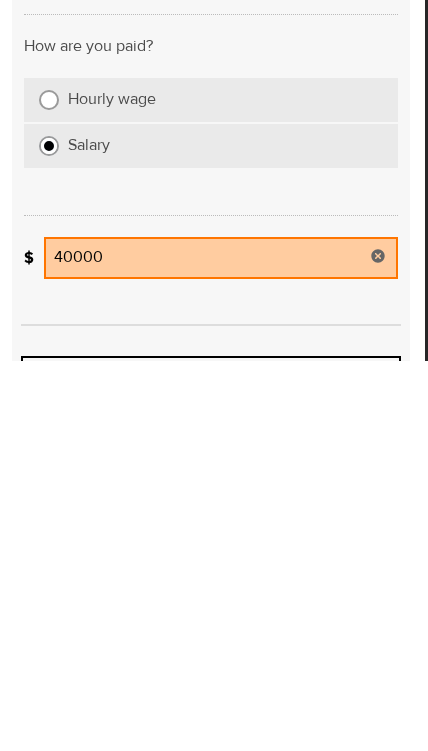click on "Cancel Save" at bounding box center [211, 787] 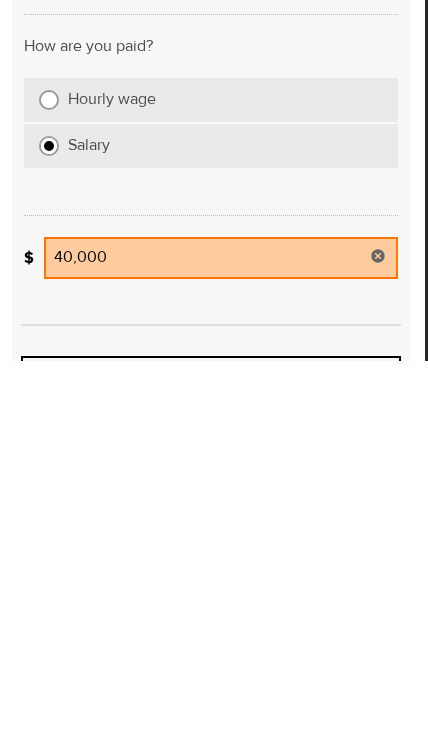 scroll, scrollTop: 562, scrollLeft: 3, axis: both 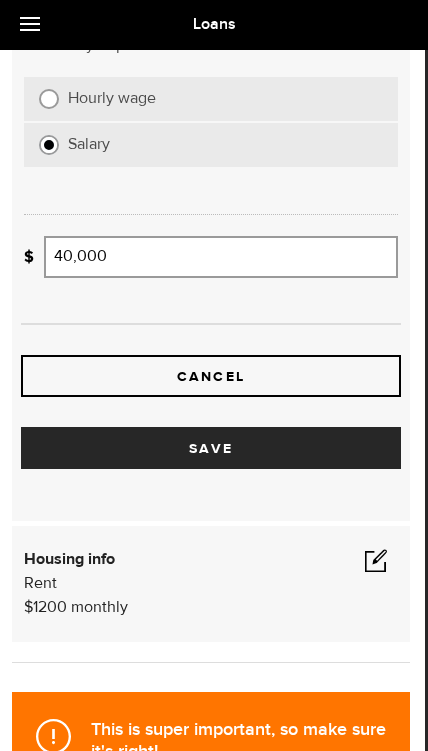 click at bounding box center [376, 560] 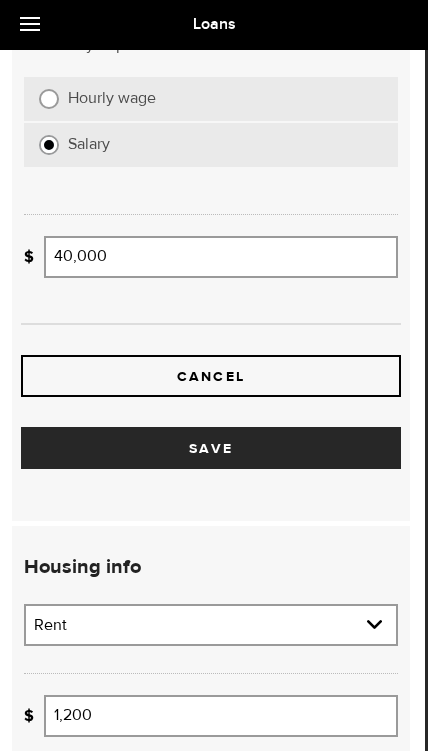 click on "1,200" at bounding box center [221, 716] 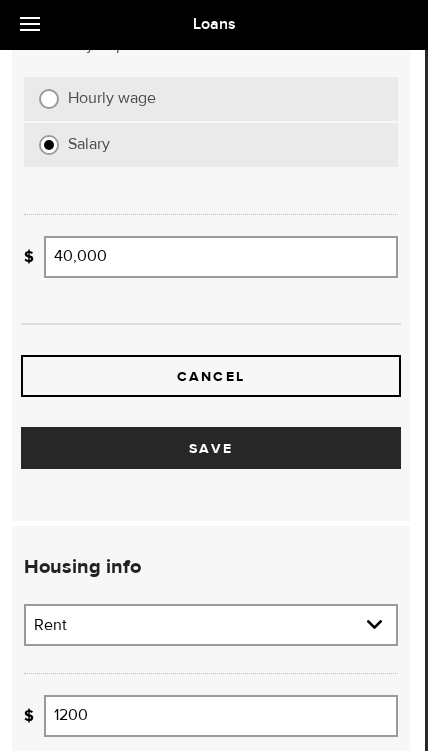 scroll, scrollTop: 632, scrollLeft: 3, axis: both 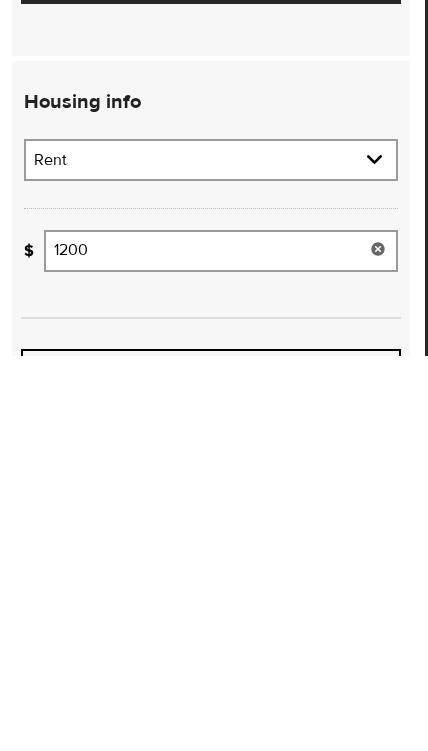 click on "Residential status Rent Own Living with parents Other" at bounding box center [211, 557] 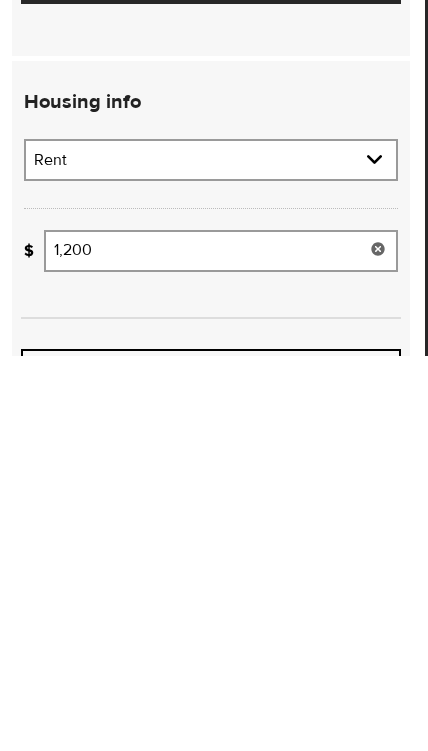 scroll, scrollTop: 1017, scrollLeft: 3, axis: both 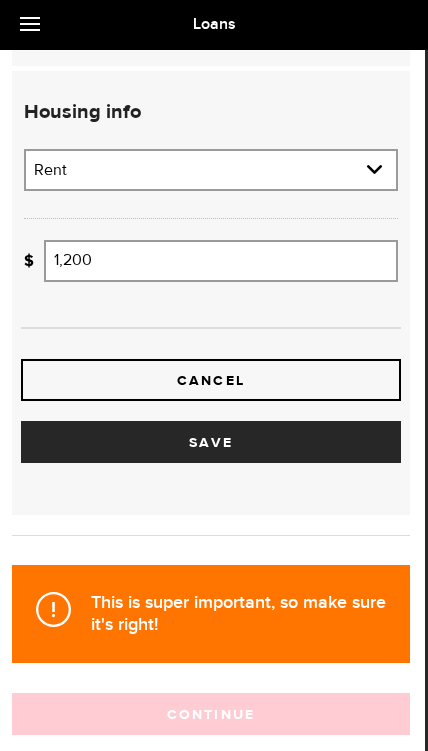 select on "Living with parents" 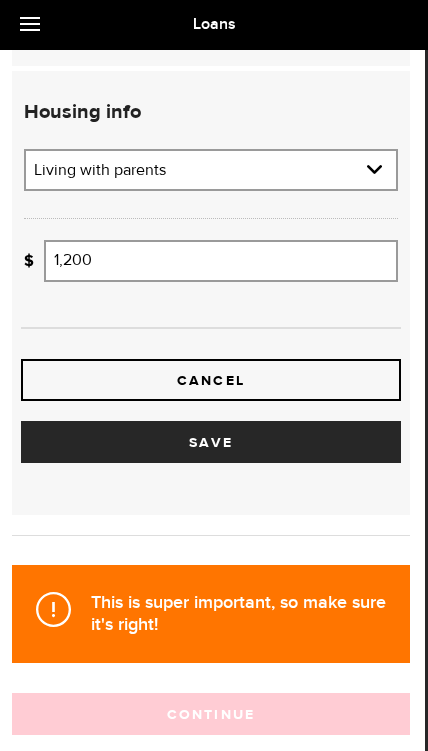 click at bounding box center [378, 261] 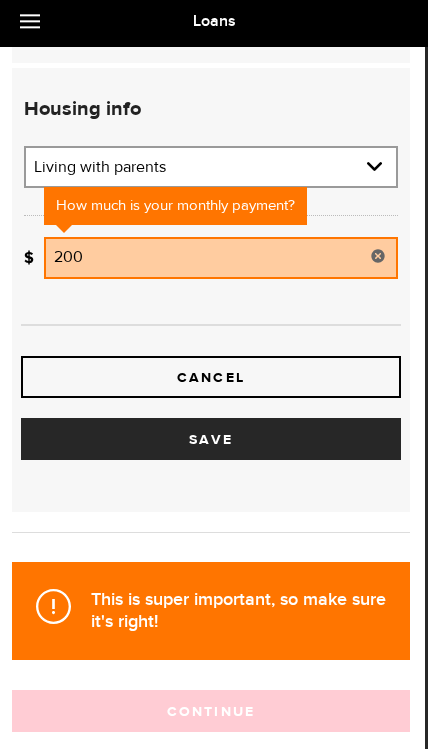 click on "Cancel Save" at bounding box center (211, 395) 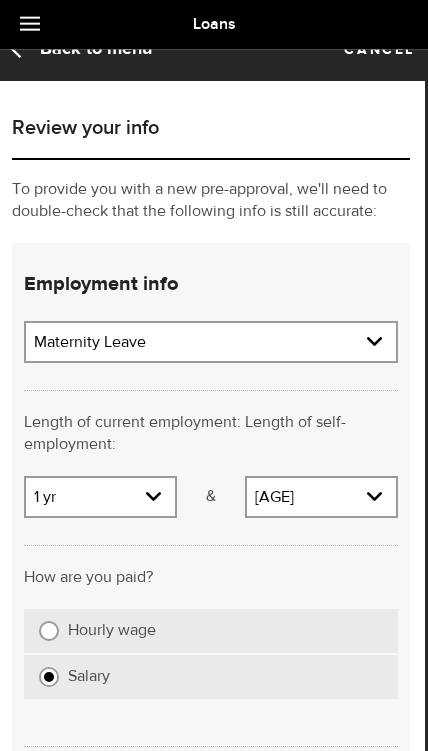scroll, scrollTop: 0, scrollLeft: 3, axis: horizontal 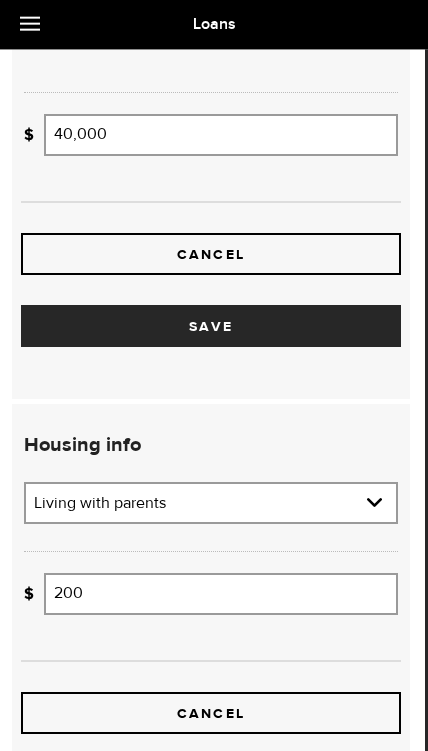 click on "200" at bounding box center [221, 594] 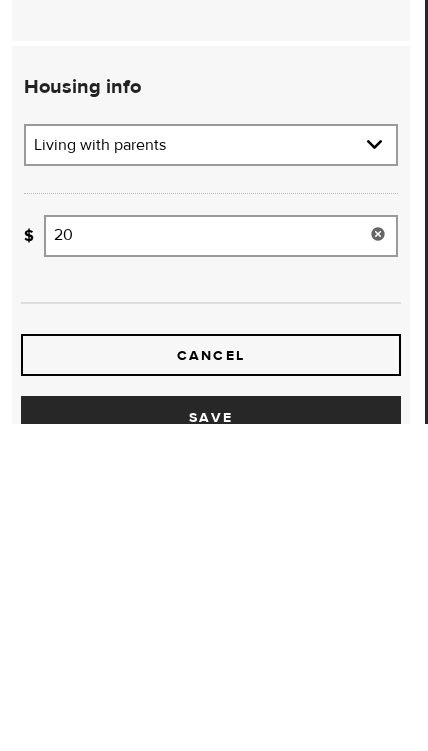 type on "2" 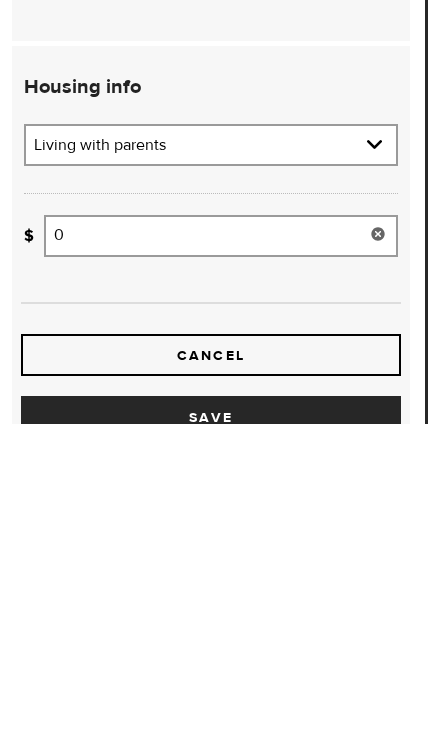 type on "0" 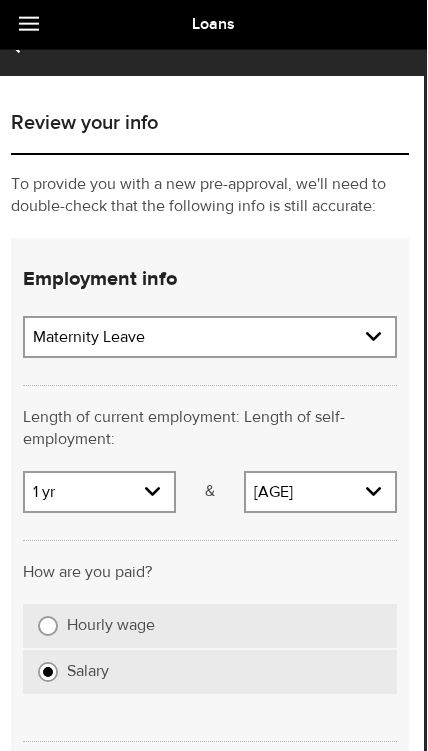 scroll, scrollTop: 0, scrollLeft: 3, axis: horizontal 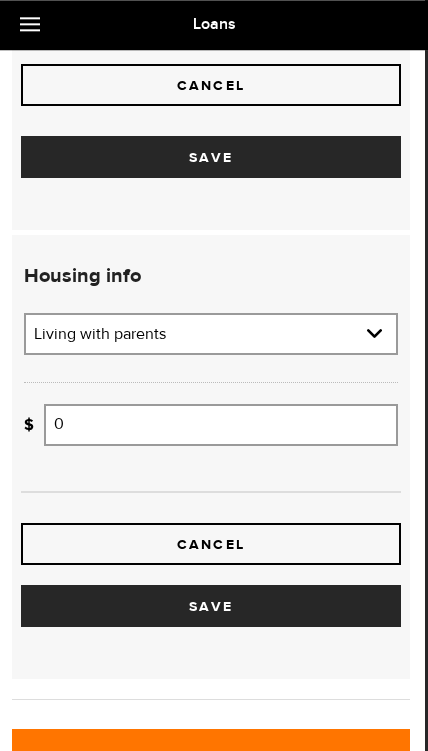 click on "Save" at bounding box center (211, 606) 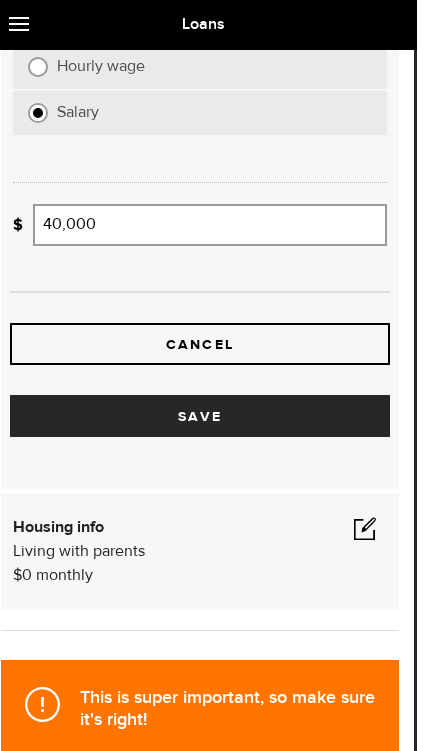 scroll, scrollTop: 593, scrollLeft: 3, axis: both 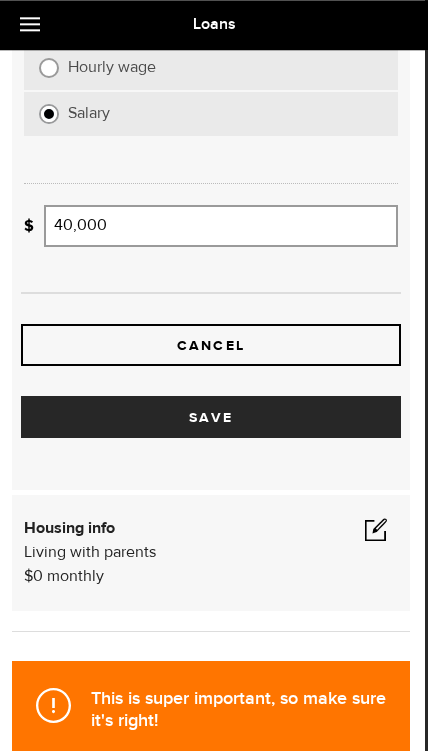 click on "Save" at bounding box center [211, 417] 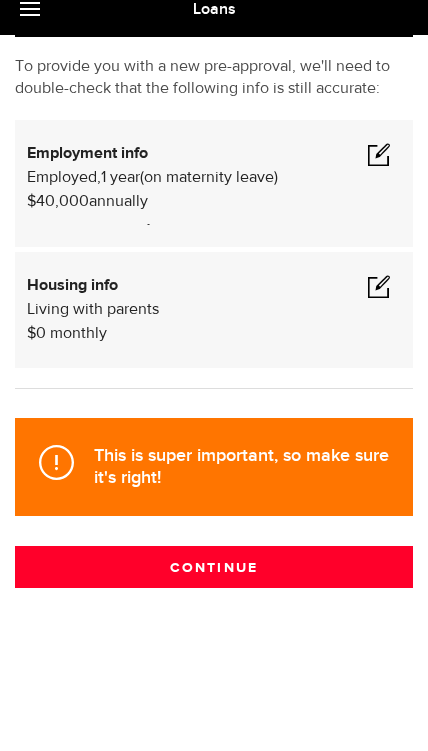 scroll, scrollTop: 127, scrollLeft: 0, axis: vertical 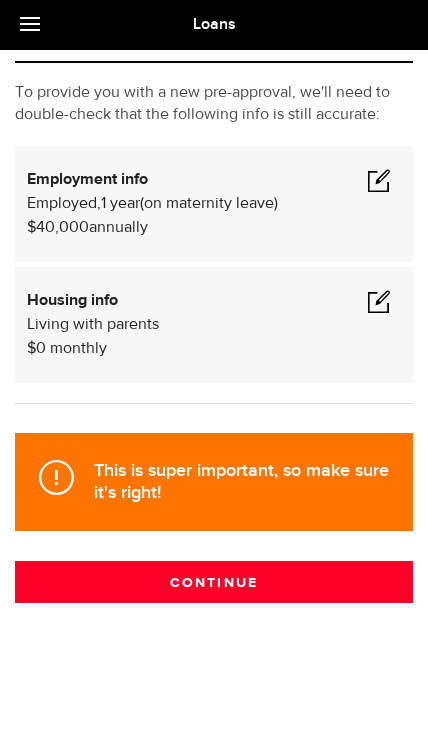 click on "Continue" at bounding box center (214, 582) 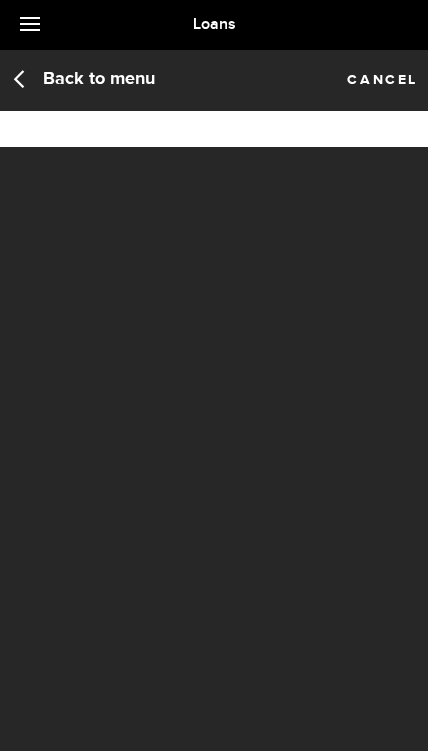 scroll, scrollTop: 58, scrollLeft: 0, axis: vertical 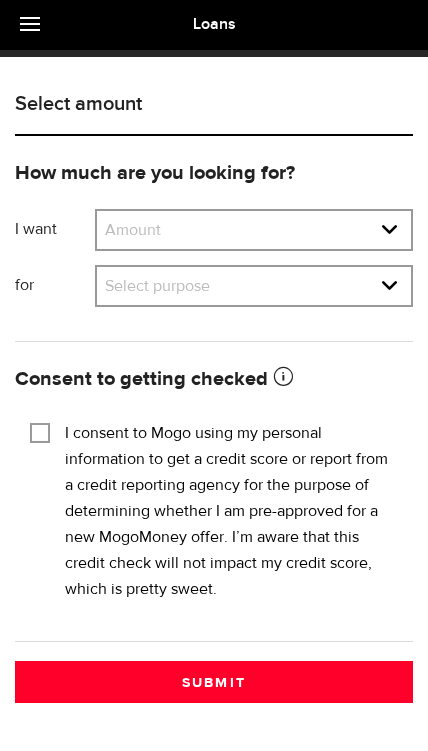 click on "Amount $500 $1000 $2000 $3000 $4000 $5000 $6000 $7000 $8000 $9000 $10000 $11000 $12000 $13000 $14000 $15000 $16000 $17000 $18000 $19000 $20000 $21000 $22000 $23000 $24000 $25000 $26000 $27000 $28000 $29000 $30000 $31000 $32000 $33000 $34000 $35000" at bounding box center [254, 232] 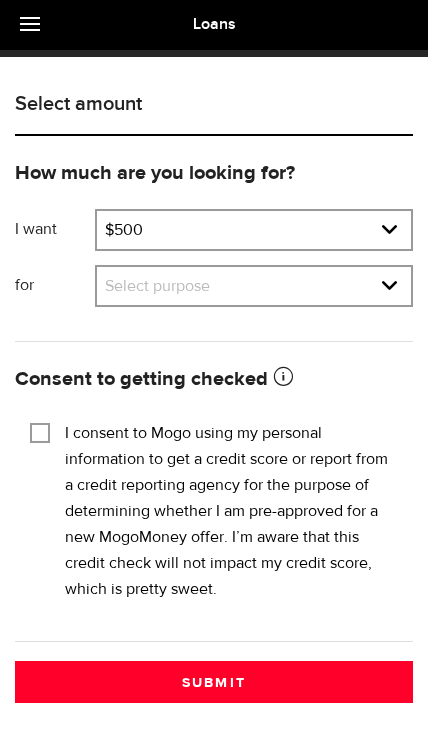 click on "Select purpose Credit Card Refinancing/Pay Off Credit Cards Debt Consolidation Home Improvements/Moving Expenses Car Financing/Loan Small Business Expense Vacation/Travel Tuition/Student Loans Emergency Loan Medical/Dental Expenses Household Expenses Other Purpose" at bounding box center [254, 288] 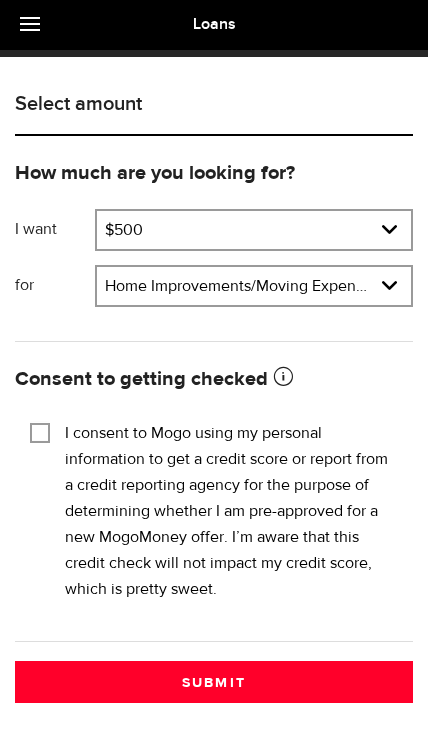 click on "I consent to Mogo using my personal information to get a credit score or report from a credit reporting agency for the purpose of determining whether I am pre-approved for a new MogoMoney offer. I’m aware that this credit check will not impact my credit score, which is pretty sweet." at bounding box center (40, 431) 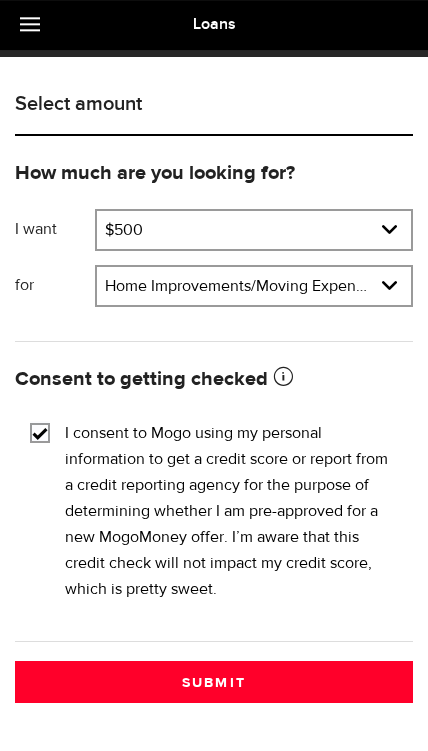 scroll, scrollTop: 108, scrollLeft: 0, axis: vertical 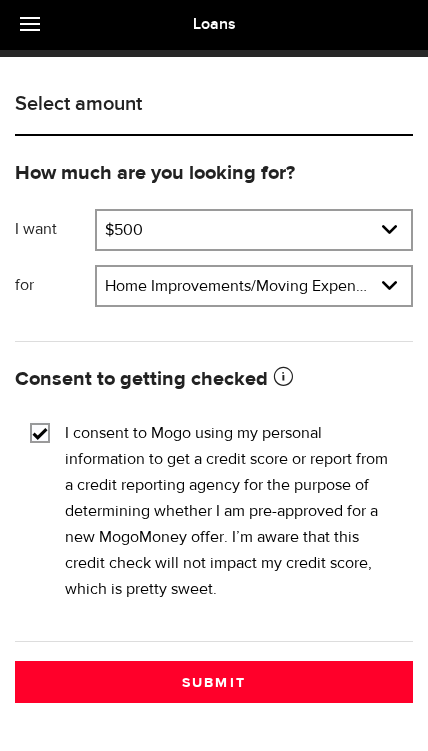 click on "Submit" at bounding box center [214, 682] 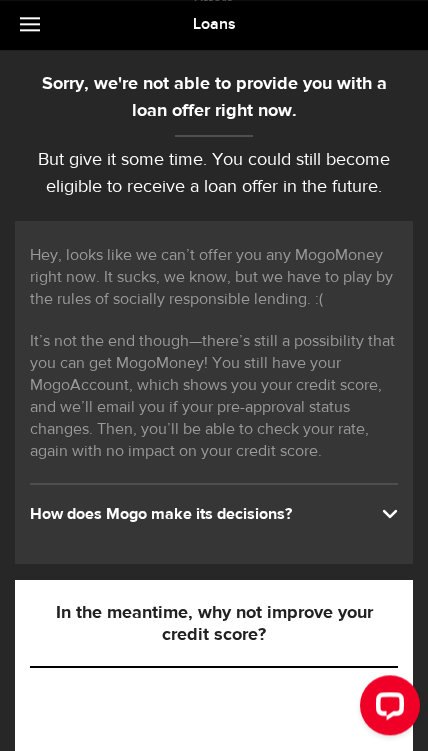 scroll, scrollTop: 0, scrollLeft: 0, axis: both 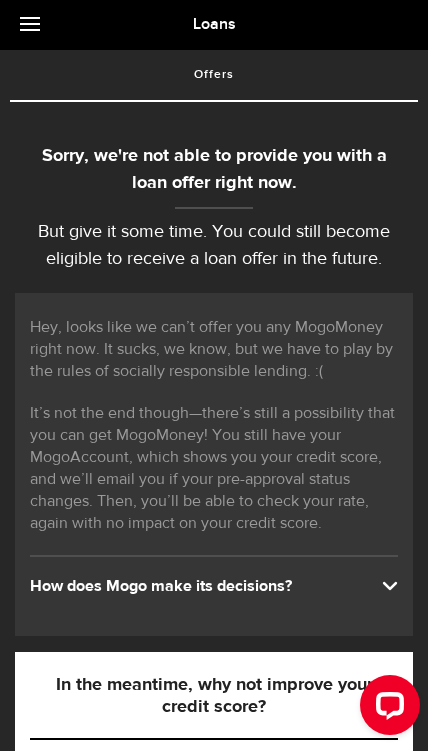 click at bounding box center [35, 25] 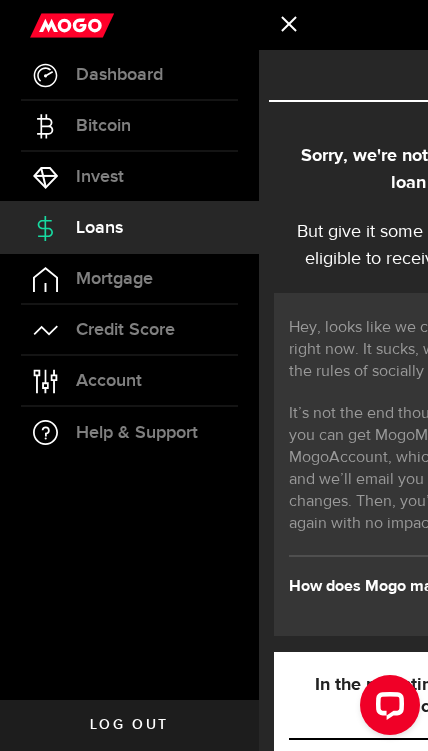 click on "Credit Score" at bounding box center (129, 330) 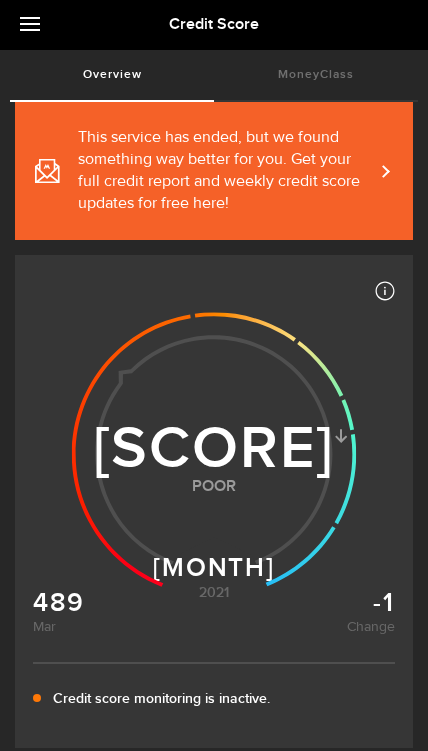 click on "This service has ended, but we found something way better for you. Get your full credit report and weekly credit score updates for free here!" at bounding box center (214, 171) 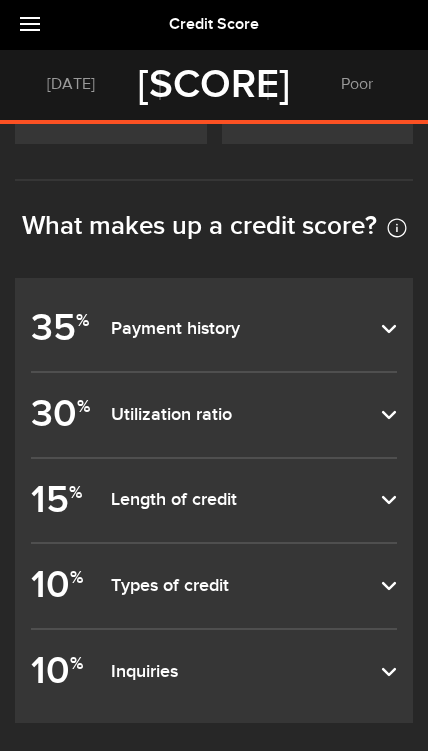 scroll, scrollTop: 793, scrollLeft: 0, axis: vertical 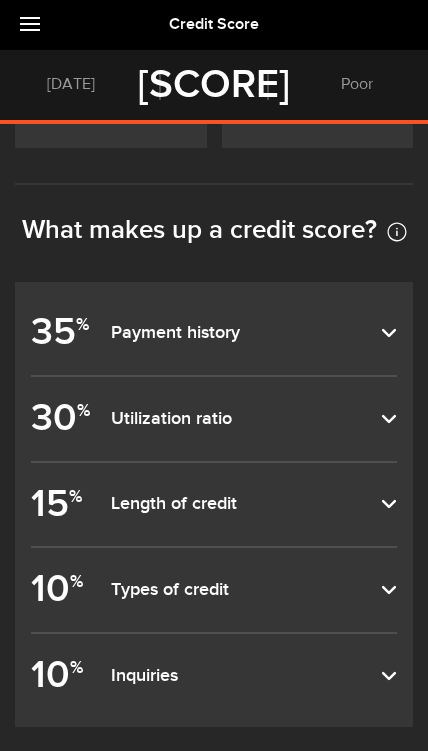 click on "35 %  Payment history" at bounding box center (214, 333) 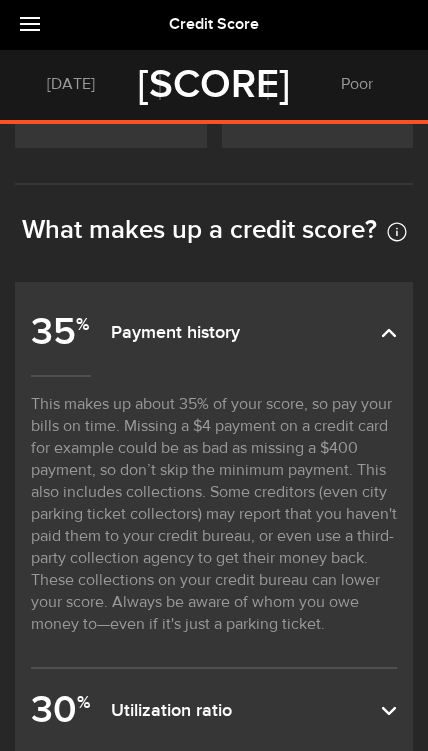 click on "35 %  Payment history" at bounding box center [214, 333] 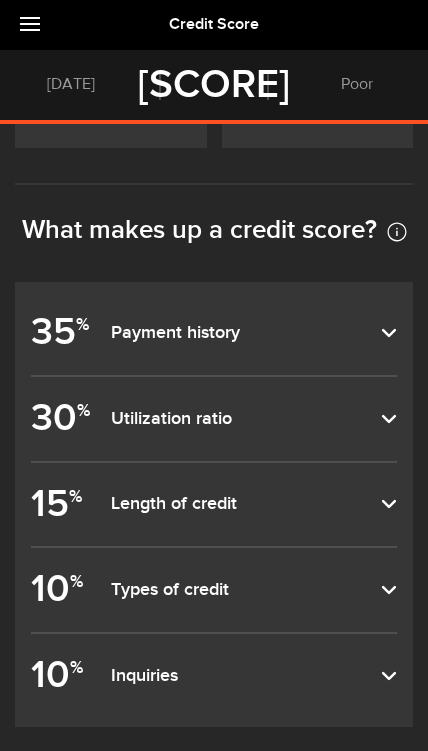click on "30 %  Utilization ratio" at bounding box center [214, 419] 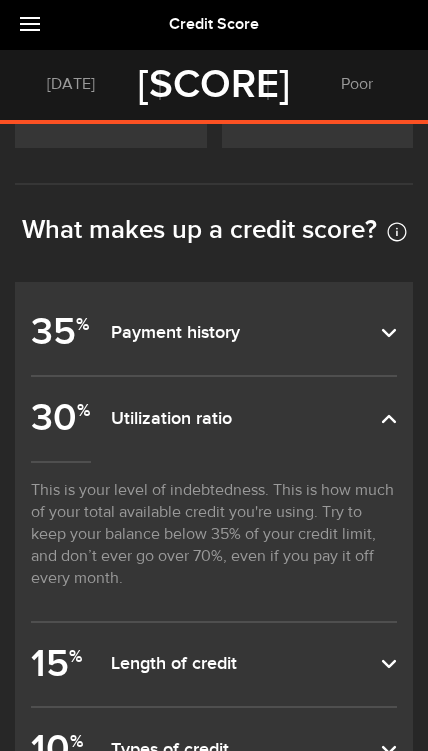 click on "Utilization ratio" at bounding box center (246, 419) 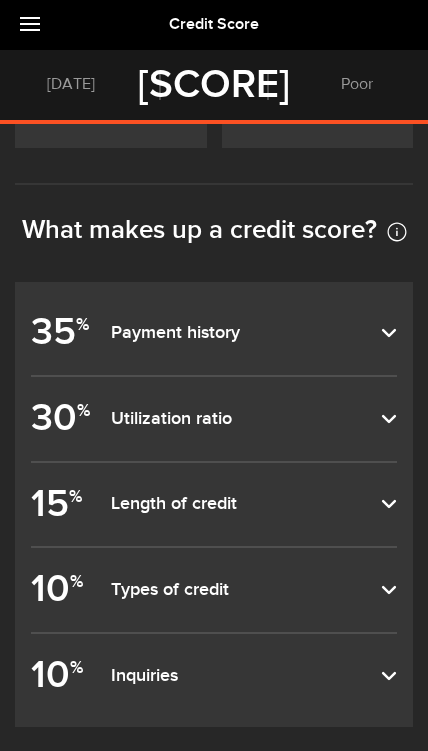 click on "10 %  Inquiries" at bounding box center (214, 676) 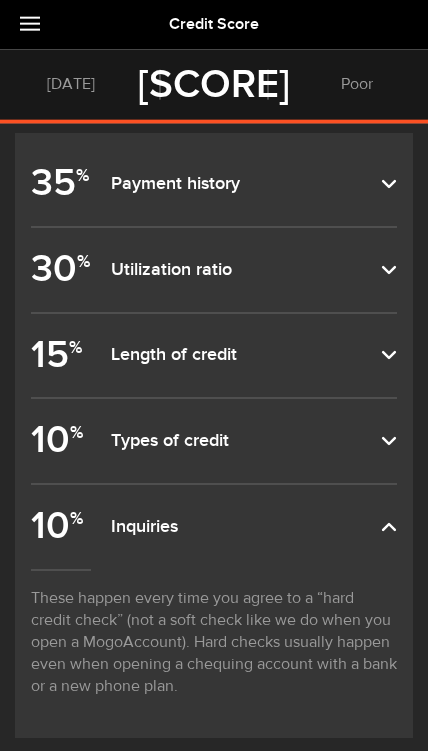 scroll, scrollTop: 943, scrollLeft: 0, axis: vertical 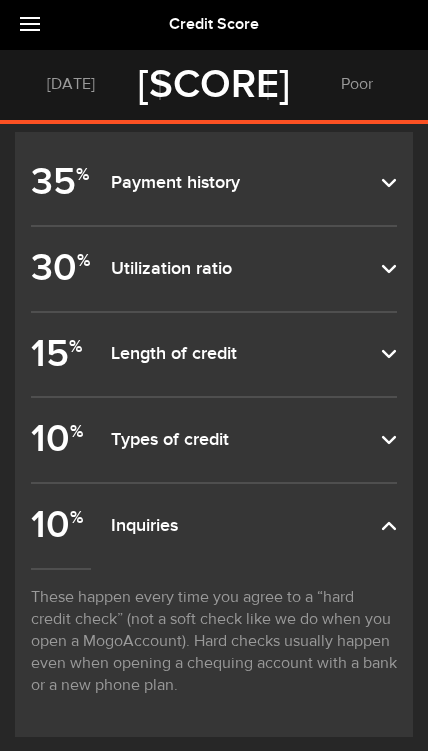 click on "Inquiries" at bounding box center [246, 526] 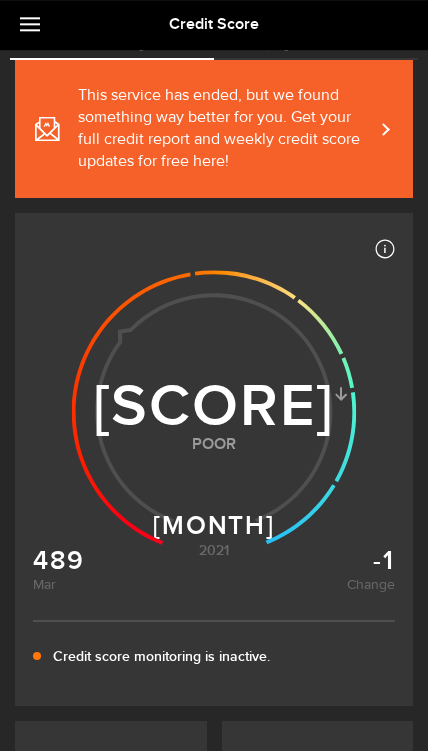 scroll, scrollTop: 0, scrollLeft: 0, axis: both 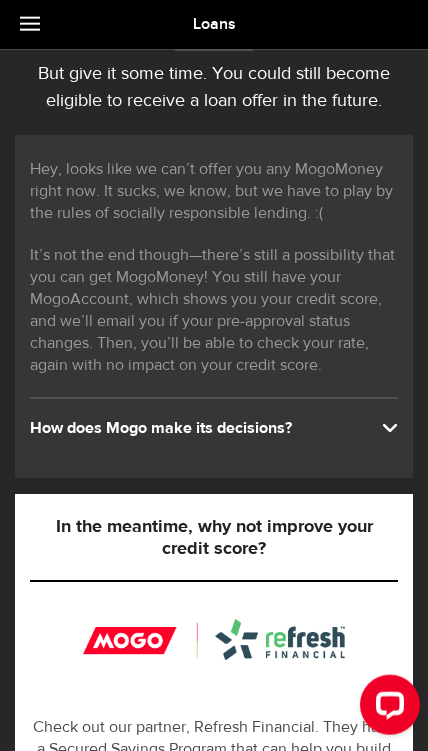 click on "How does Mogo make its decisions?" at bounding box center (214, 429) 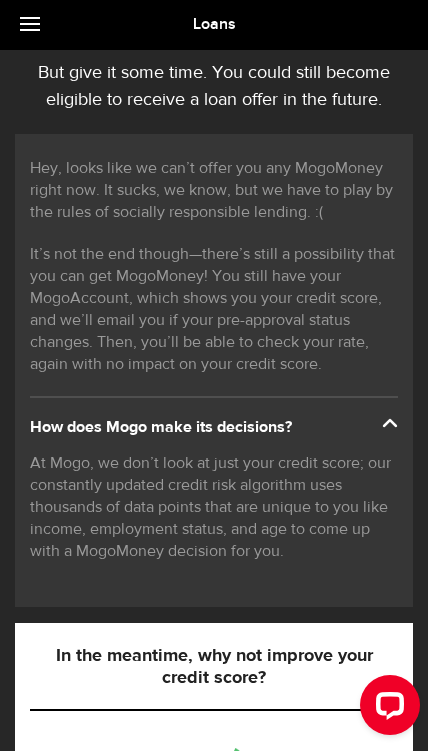 click at bounding box center (390, 425) 